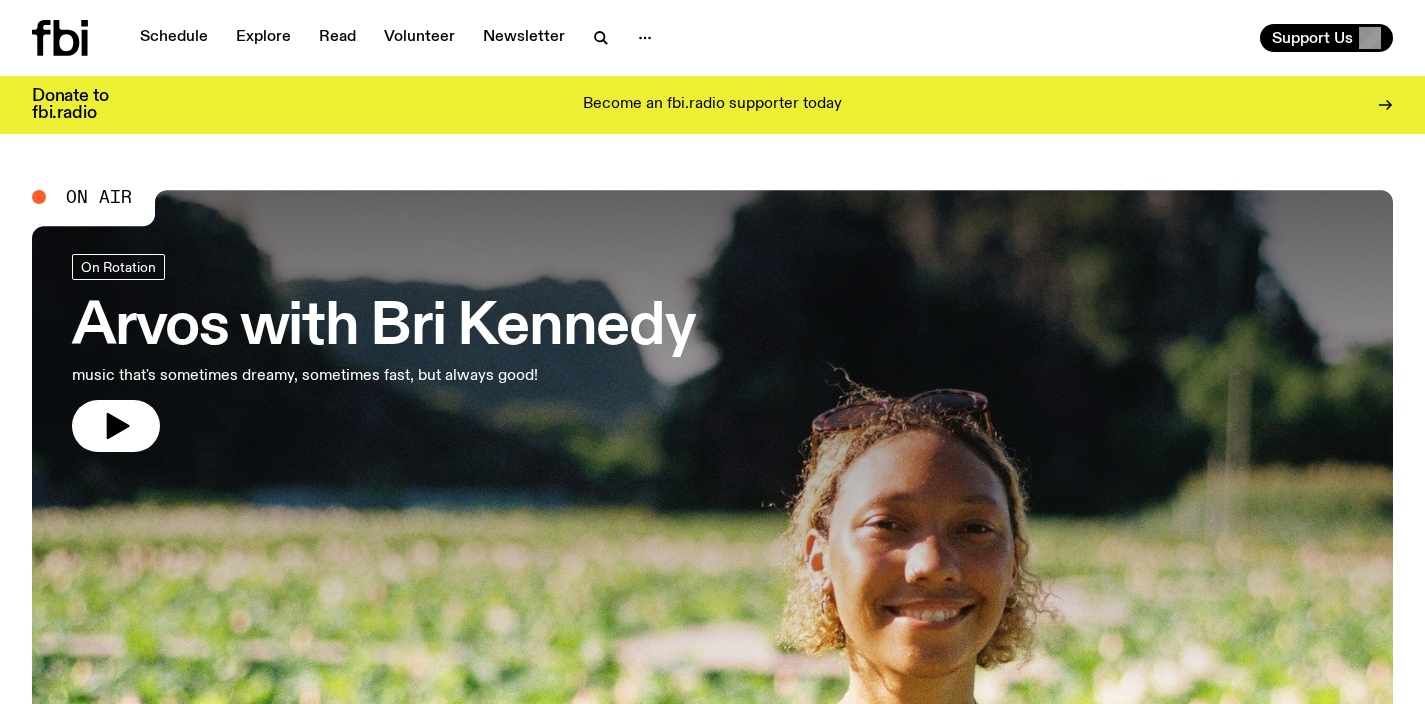 scroll, scrollTop: 0, scrollLeft: 0, axis: both 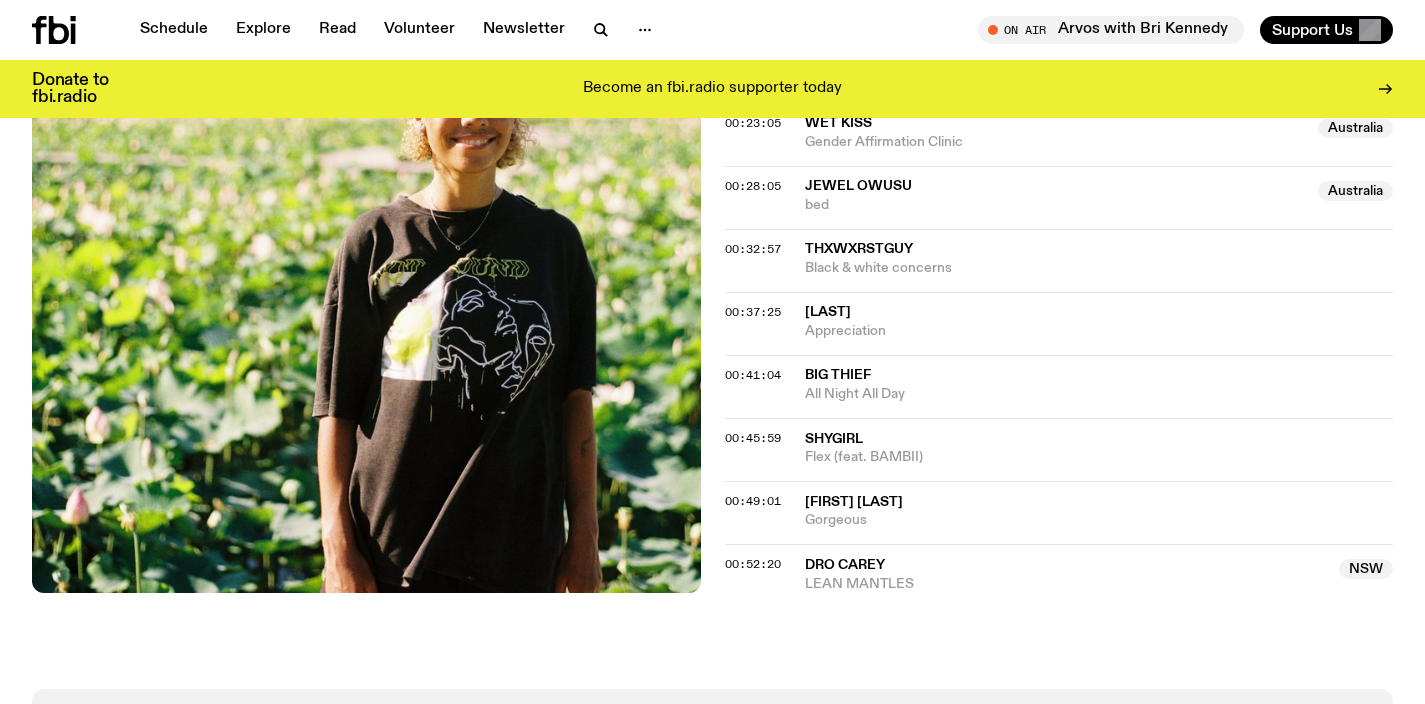 click on "On Air Now  On Rotation Join Bri Kennedy for 3 hours of fresh local & international music. ​50% Australian music, half of that from Sydney & 100% guaranteed to start your week on the right note. Monday Arvos is produced by the wonderful Angel-ly Lloyd. Email:   briana.k@fbiradio.com Insta:   bria.wav Text In:  0409 945 945 Tracklist More Episodes Tracklist 00:04:49 John Glacier Fly With Me 00:06:01 Sampology  Australia  Ripened (feat. NMMWL)  Australia  00:09:05 Grasps  NSW  You Make It Look So Easy  NSW  00:13:49 GAUCI  NSW  Written On My Face  NSW  00:17:37 Putrika Celestial 00:23:05 Wet Kiss  Australia  Gender Affirmation Clinic  Australia  00:28:05 Jewel Owusu  Australia  bed  Australia  00:32:57 thxwxrstguy Black & white concerns 00:37:25 Finnoh Appreciation 00:41:04 Big Thief All Night All Day 00:45:59 Shygirl Flex (feat. BAMBII) 00:49:01 Isabella Lovestory Gorgeous 00:52:20 Dro Carey  NSW  LEAN MANTLES  NSW" 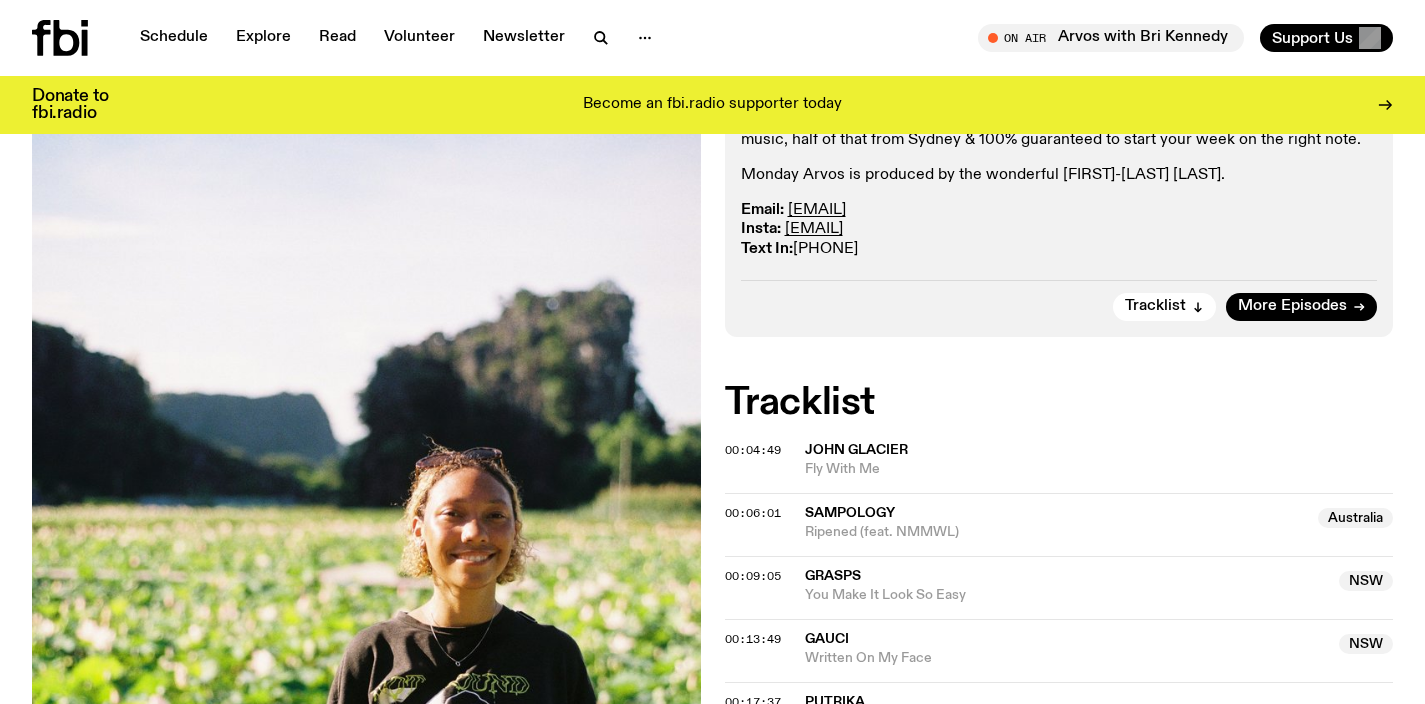 scroll, scrollTop: 0, scrollLeft: 0, axis: both 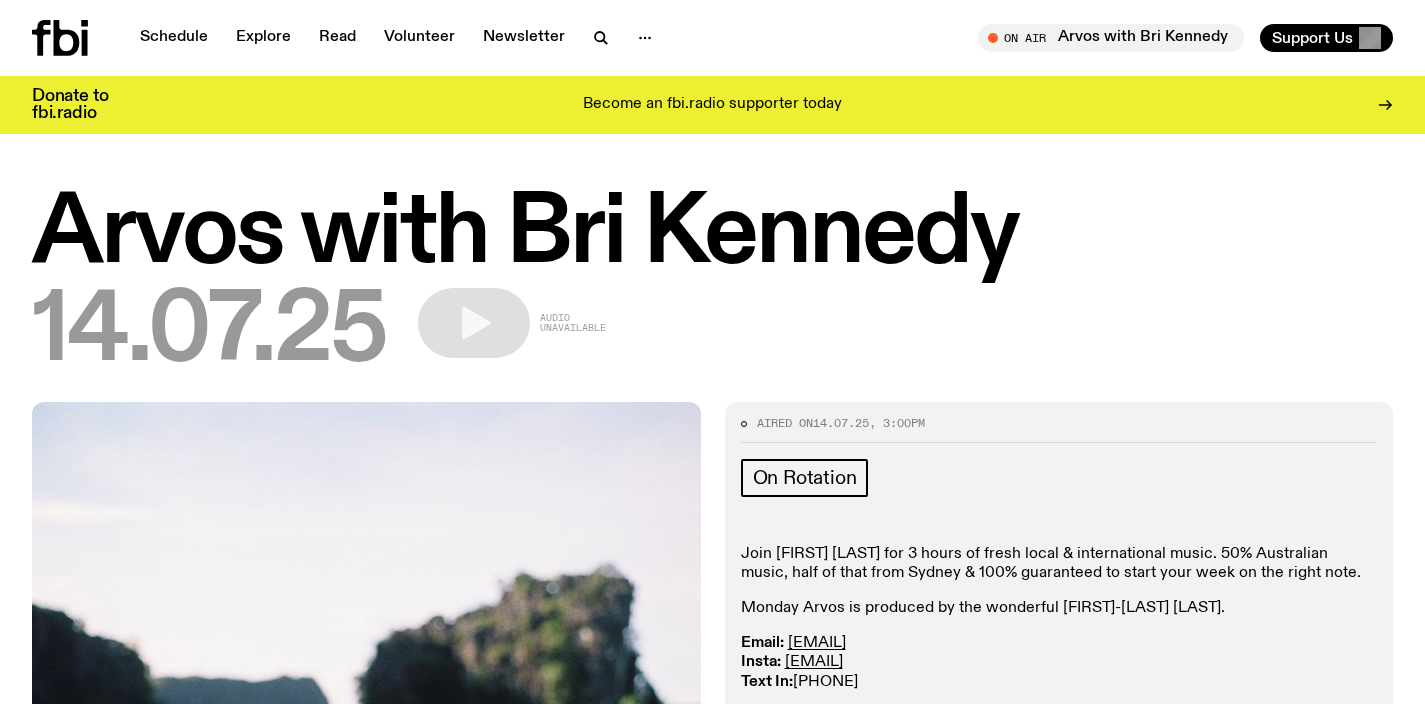 click 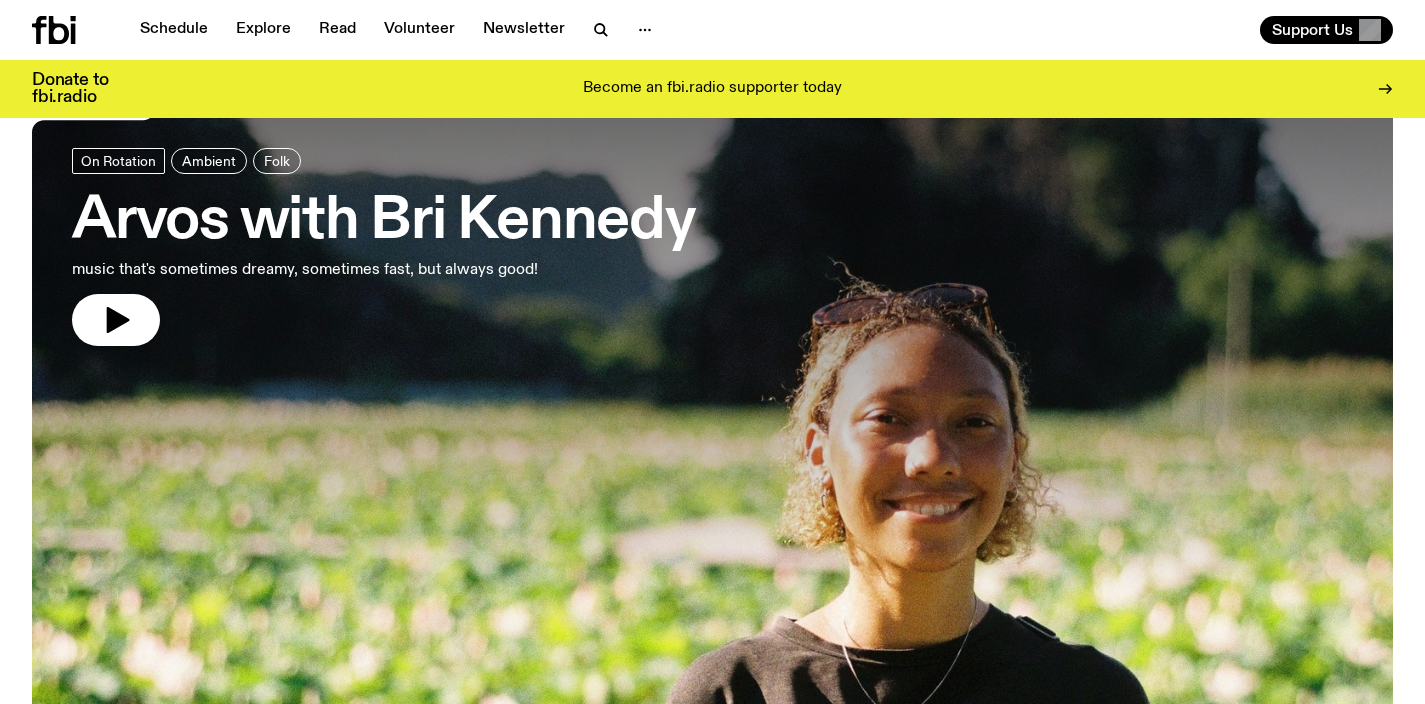 scroll, scrollTop: 144, scrollLeft: 0, axis: vertical 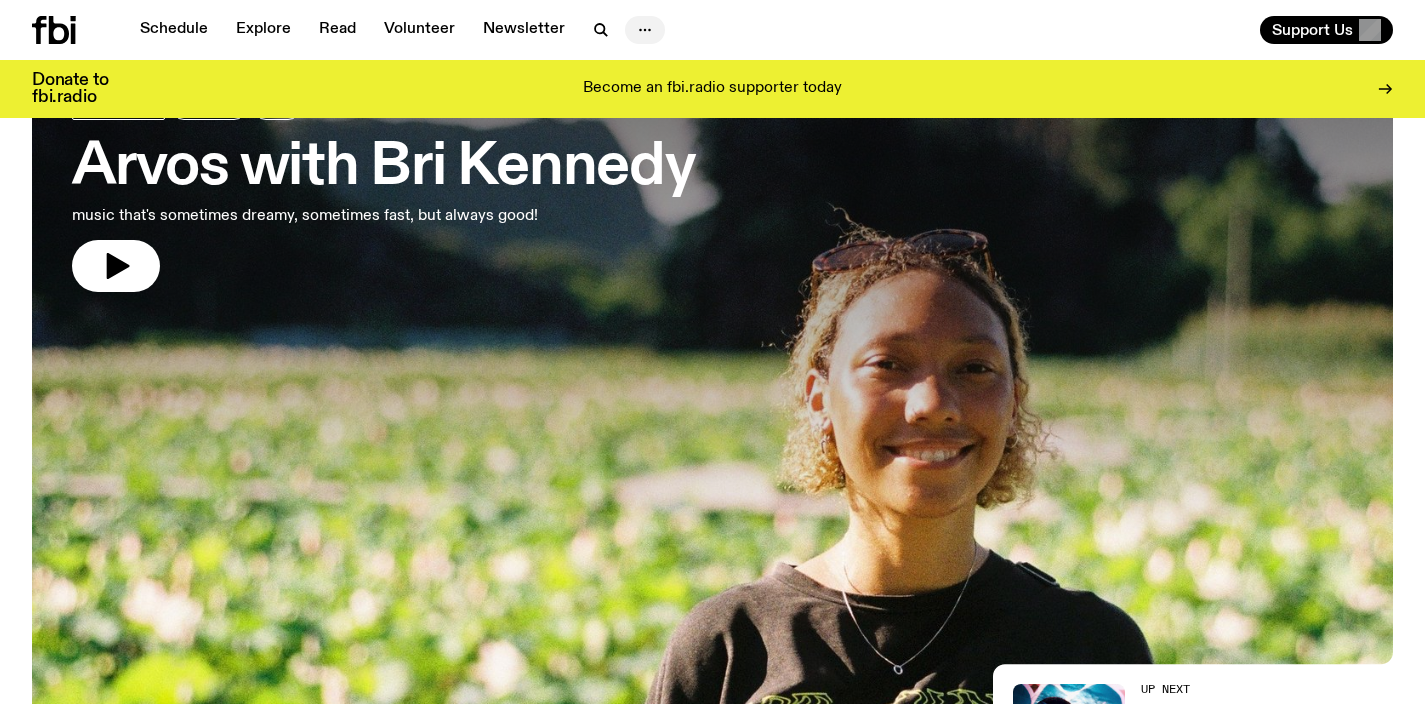 click 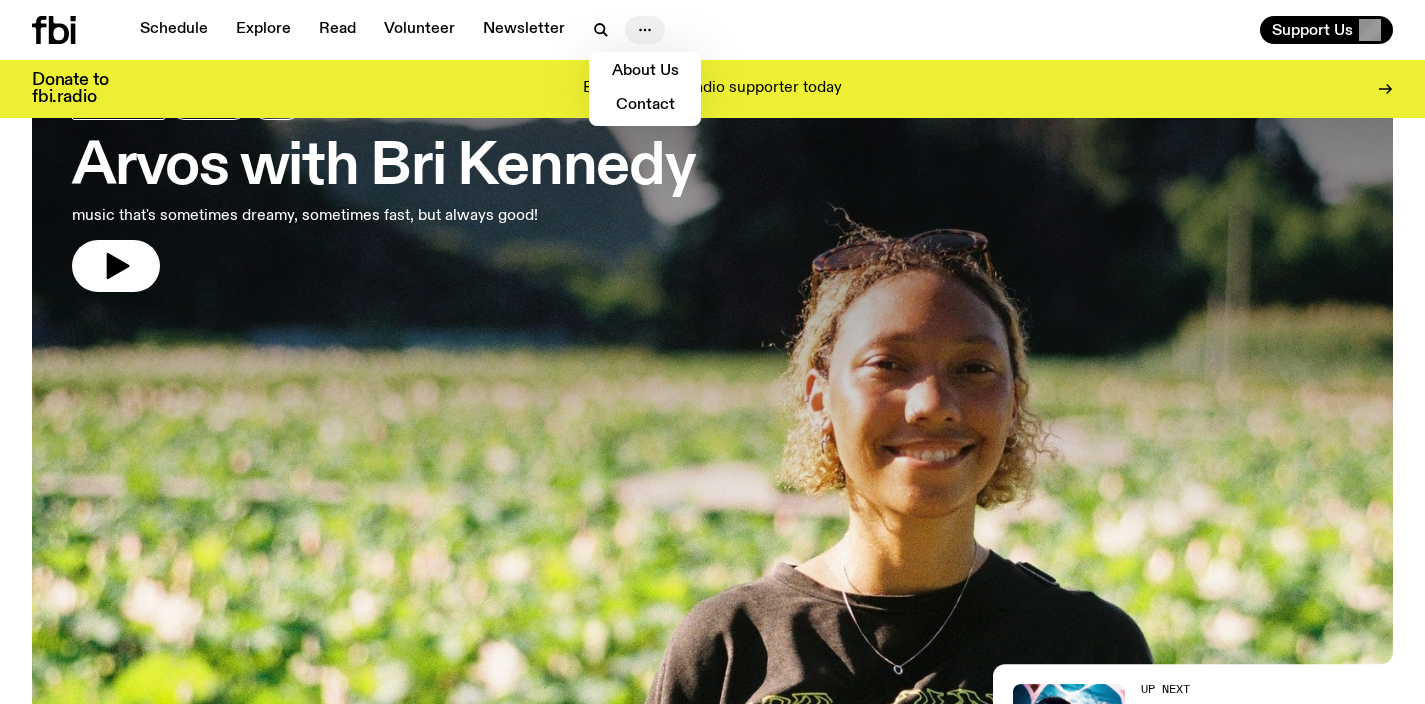 click 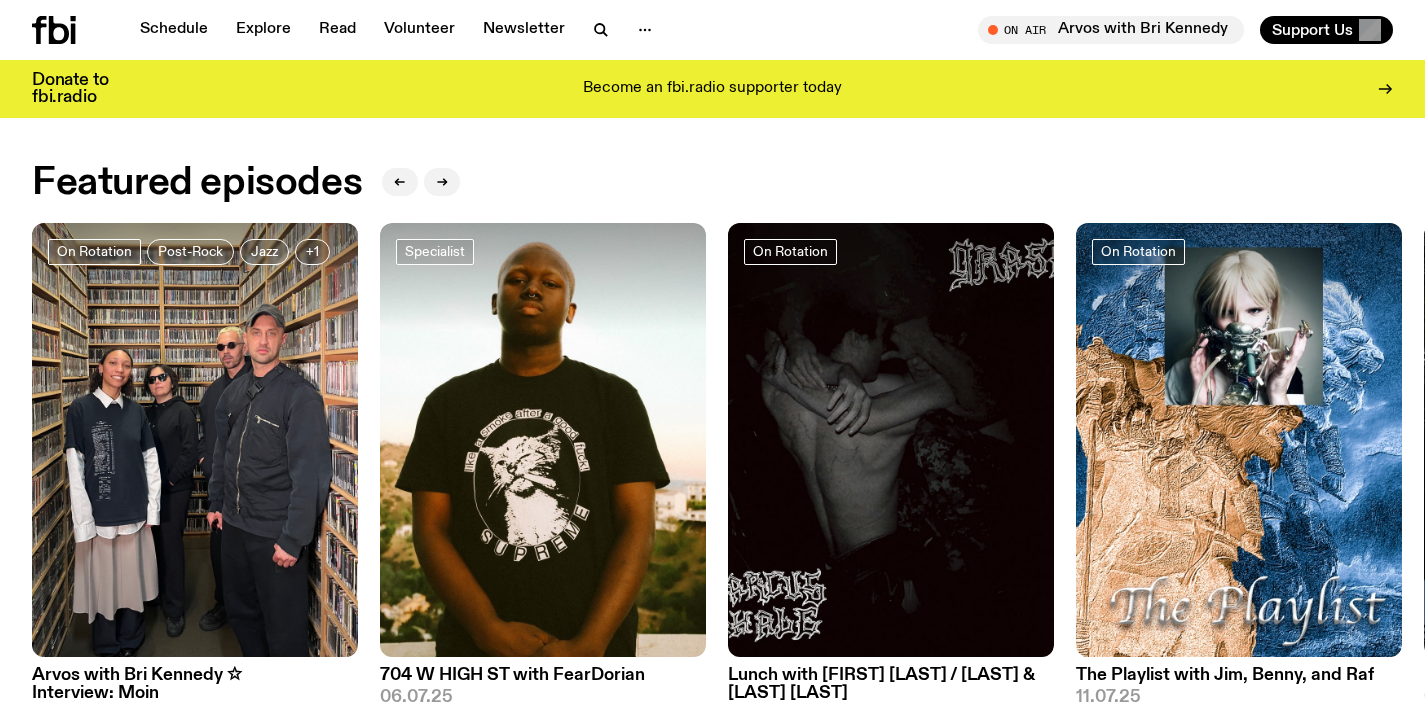 scroll, scrollTop: 545, scrollLeft: 0, axis: vertical 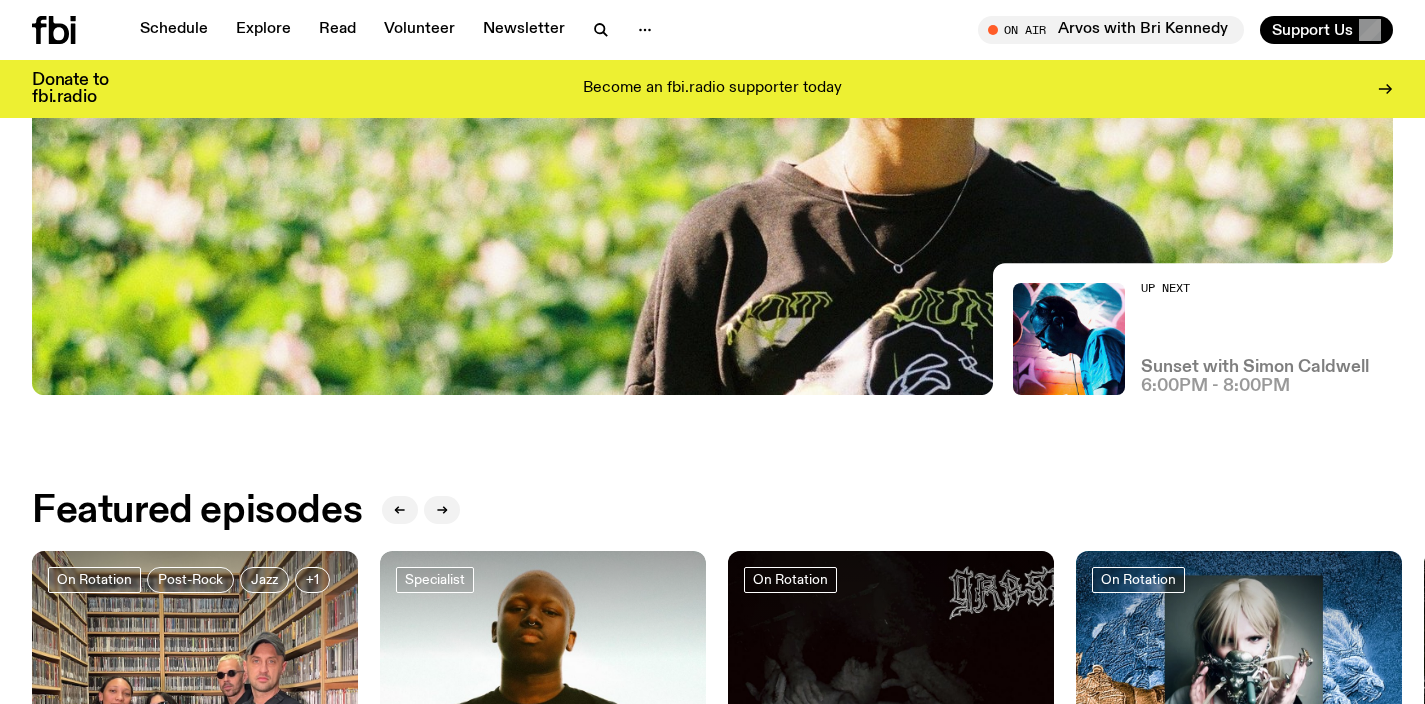 click on "Sunset with Simon Caldwell" at bounding box center (1255, 367) 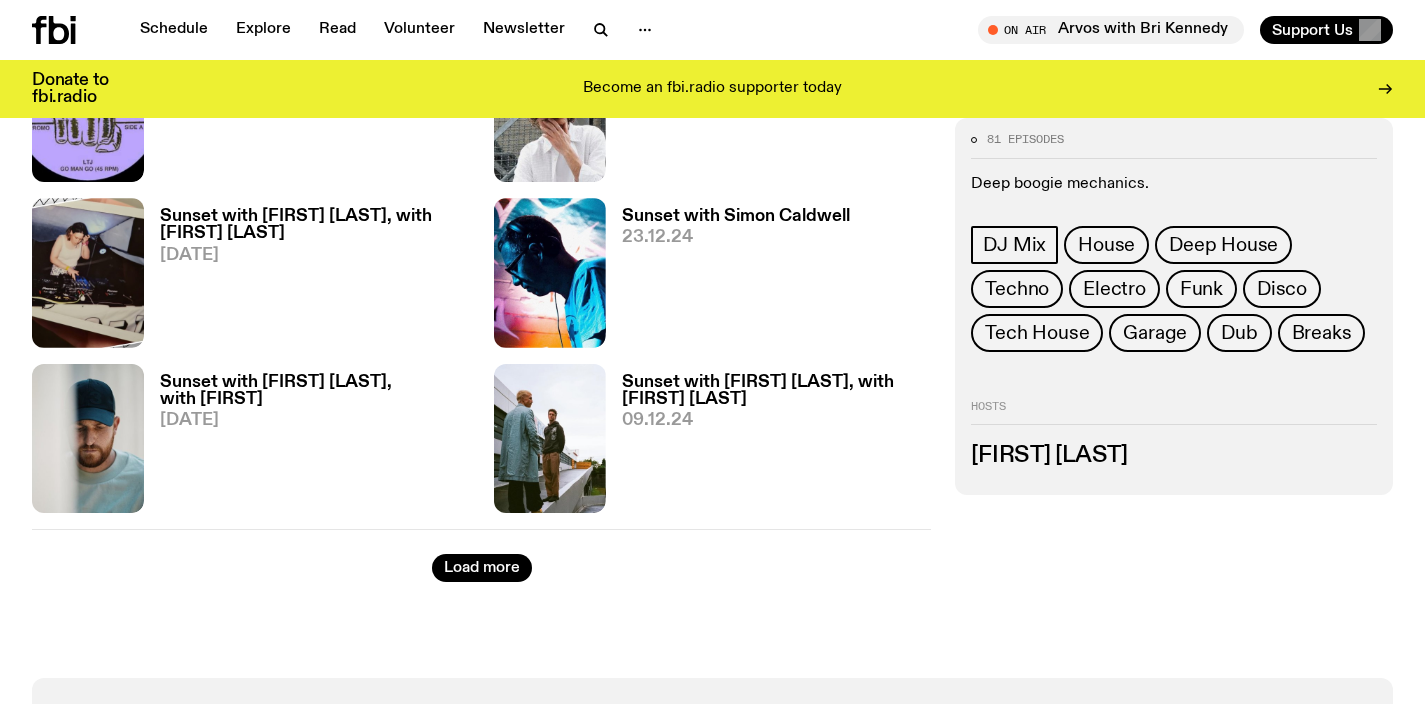scroll, scrollTop: 3185, scrollLeft: 0, axis: vertical 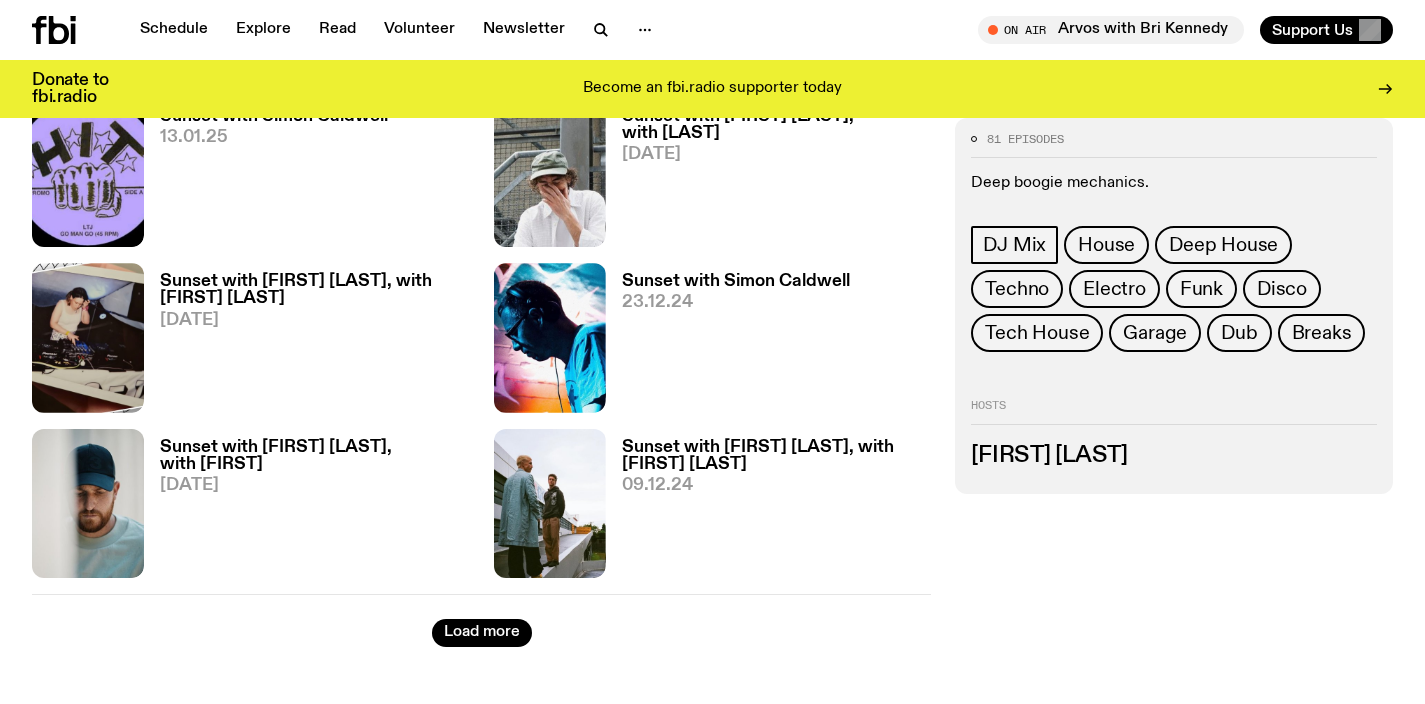 click 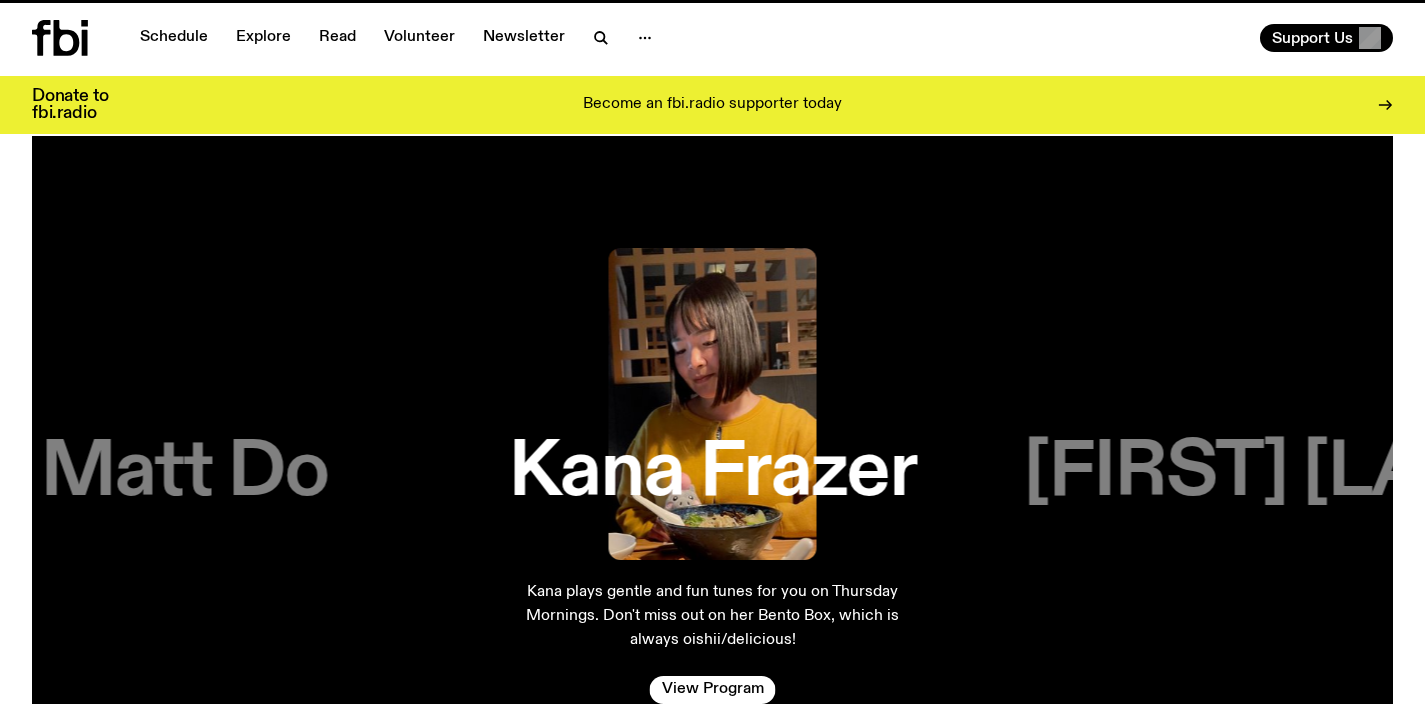 scroll, scrollTop: 0, scrollLeft: 0, axis: both 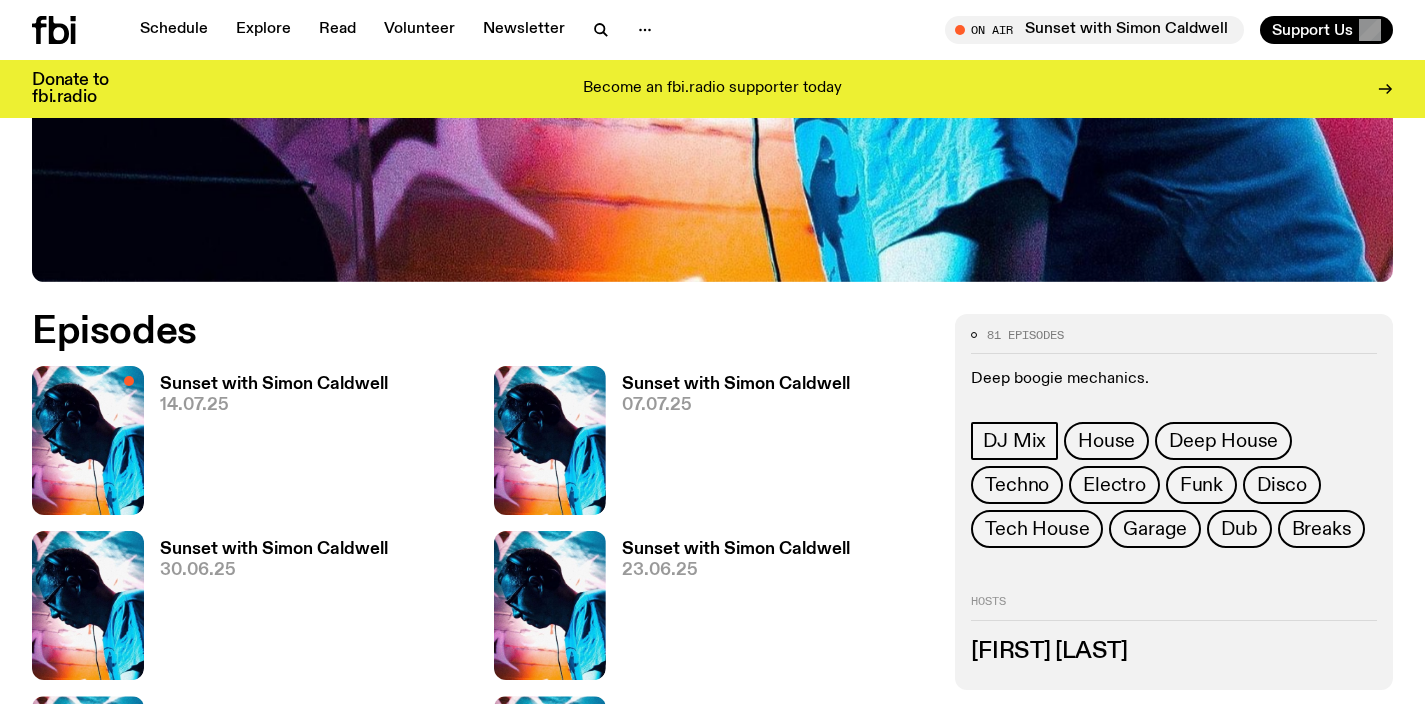click on "14.07.25" at bounding box center [274, 405] 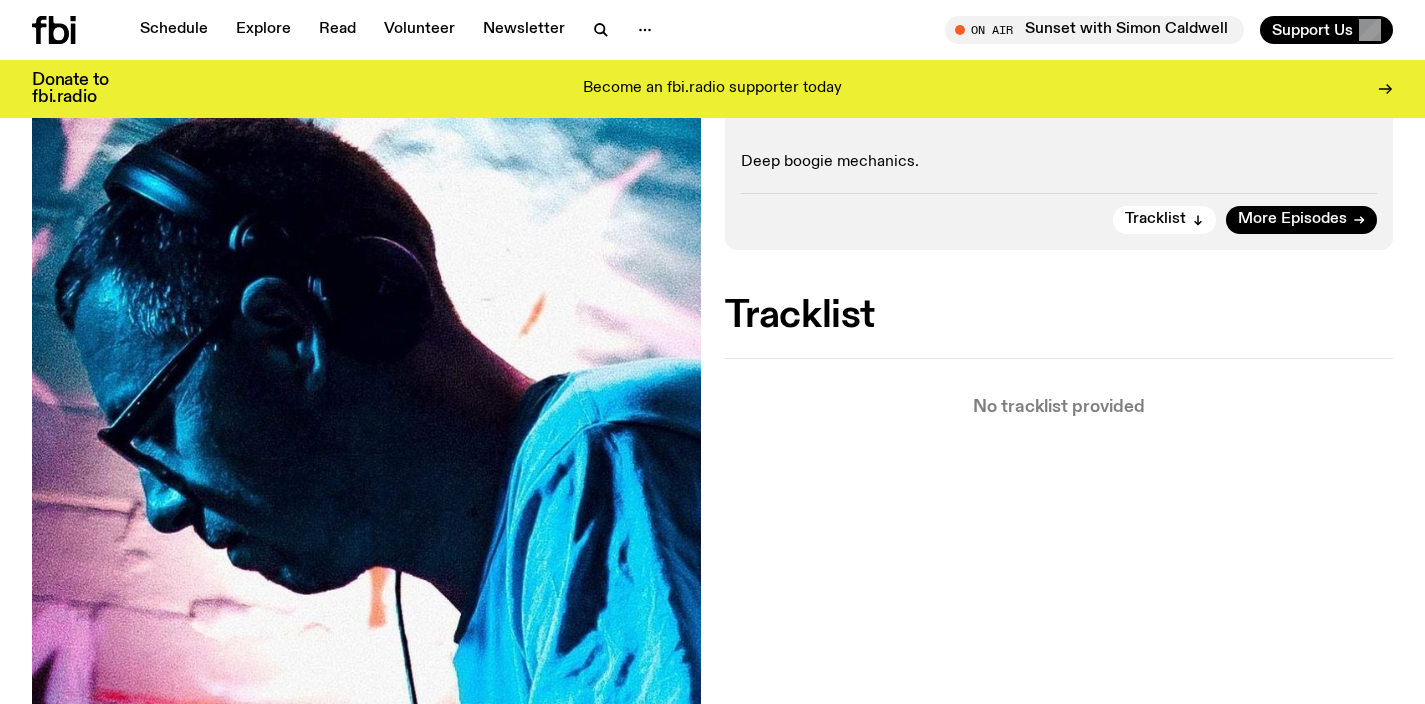 scroll, scrollTop: 473, scrollLeft: 0, axis: vertical 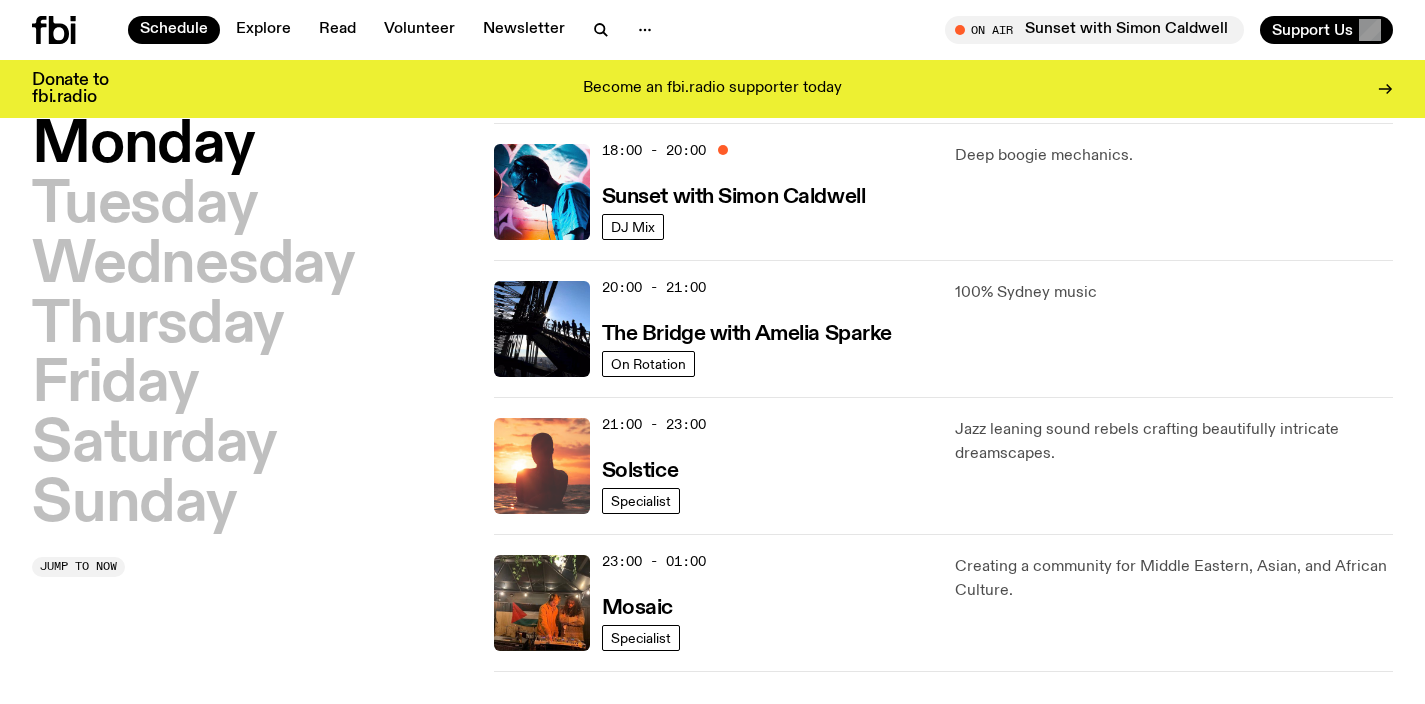 click 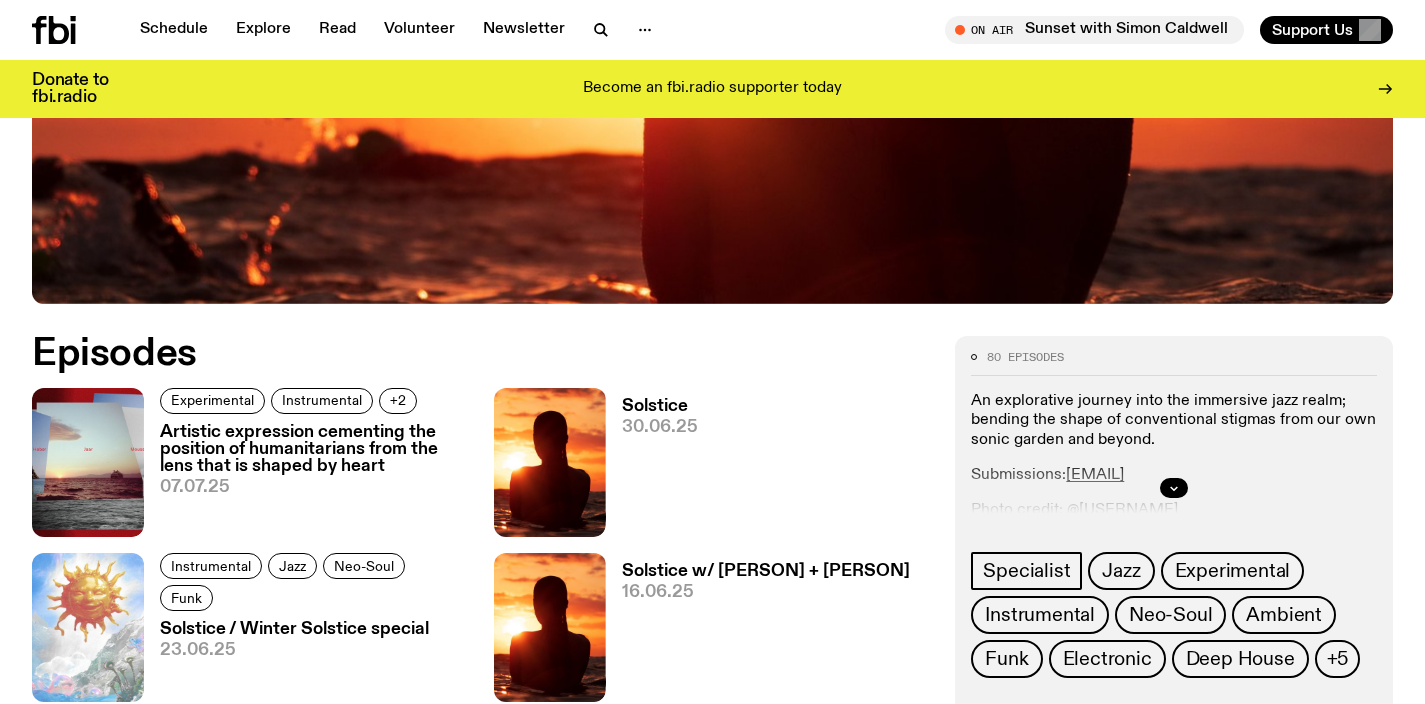 scroll, scrollTop: 834, scrollLeft: 0, axis: vertical 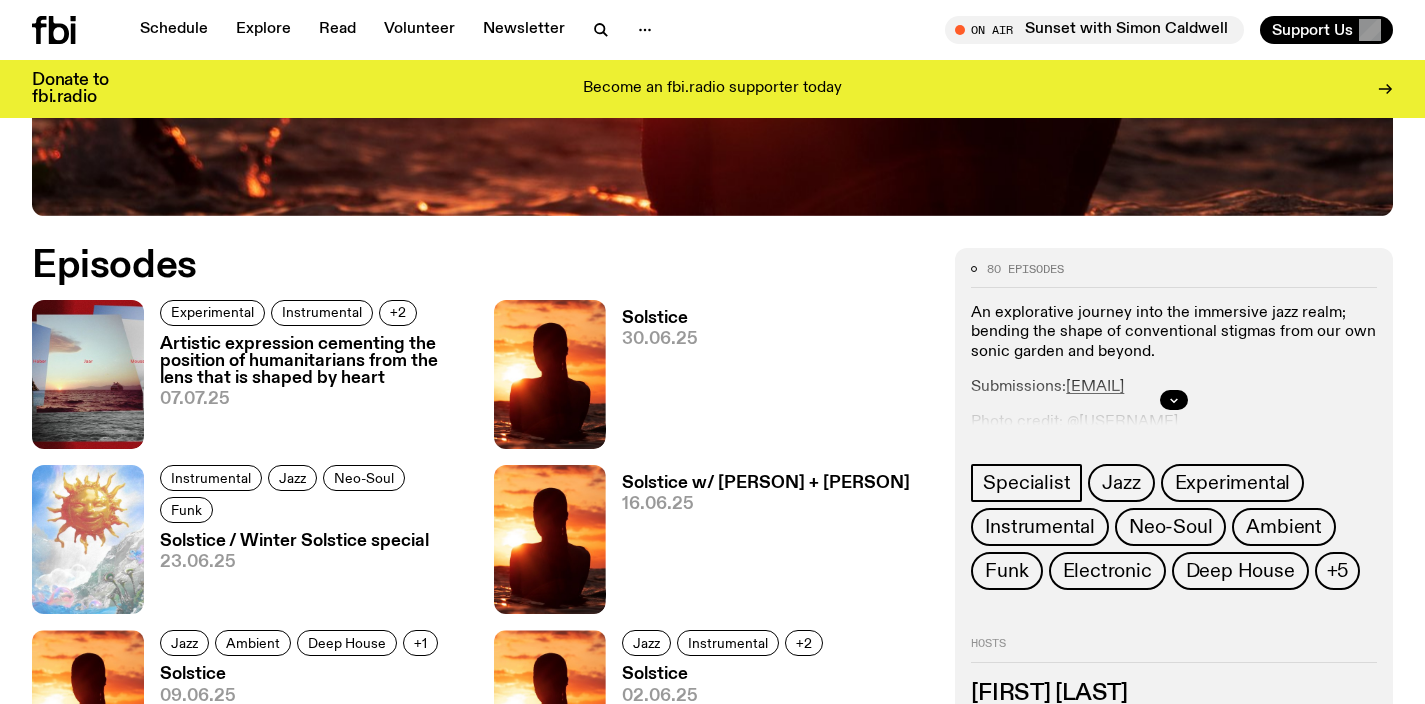 click on "Artistic expression cementing the position of humanitarians from the lens that is shaped by heart" at bounding box center [315, 361] 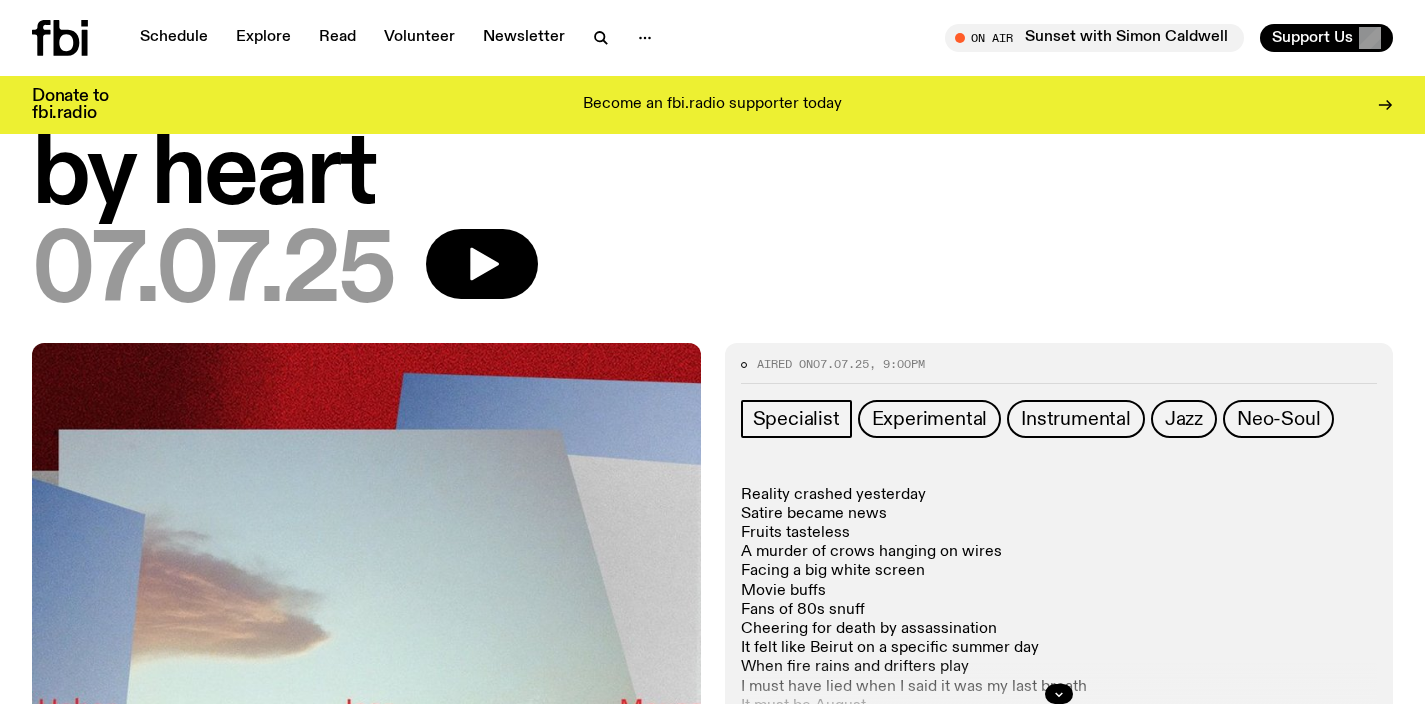 scroll, scrollTop: 0, scrollLeft: 0, axis: both 